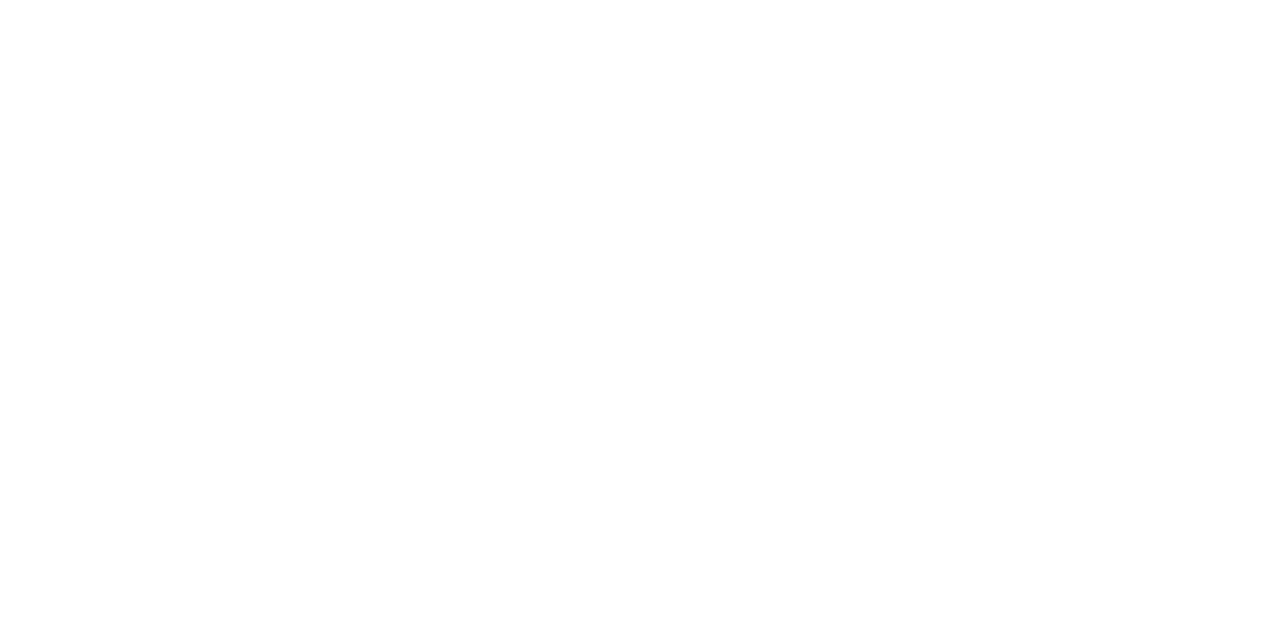 scroll, scrollTop: 0, scrollLeft: 0, axis: both 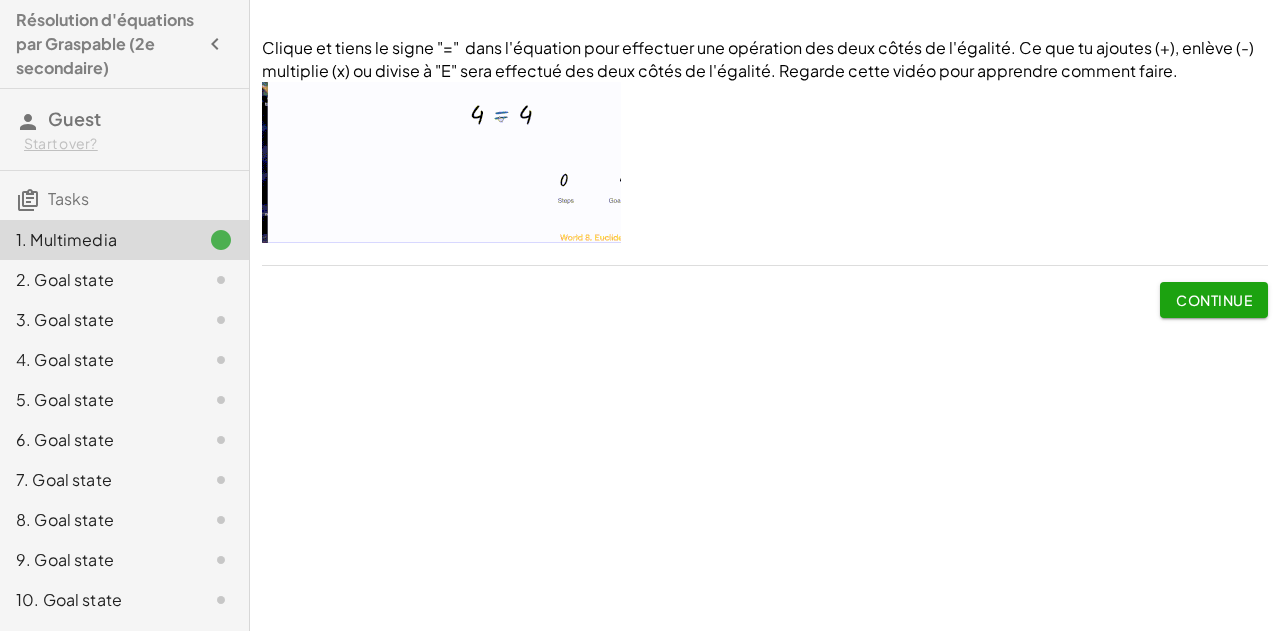 click on "Continue" at bounding box center (1214, 300) 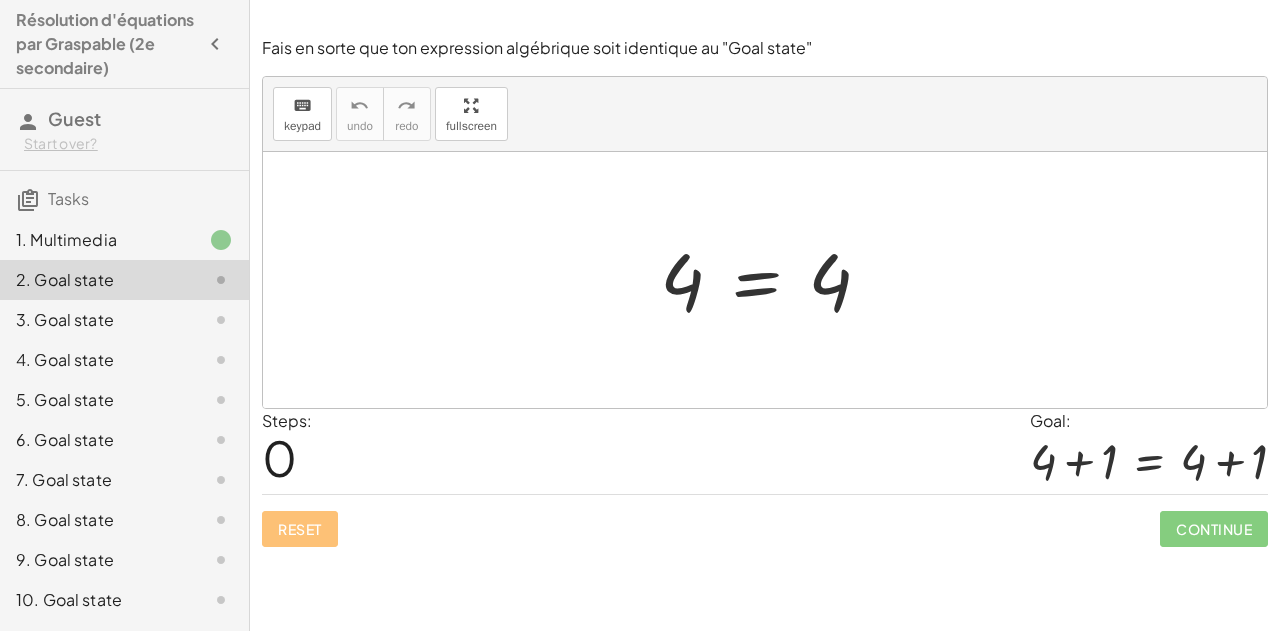 click at bounding box center (773, 280) 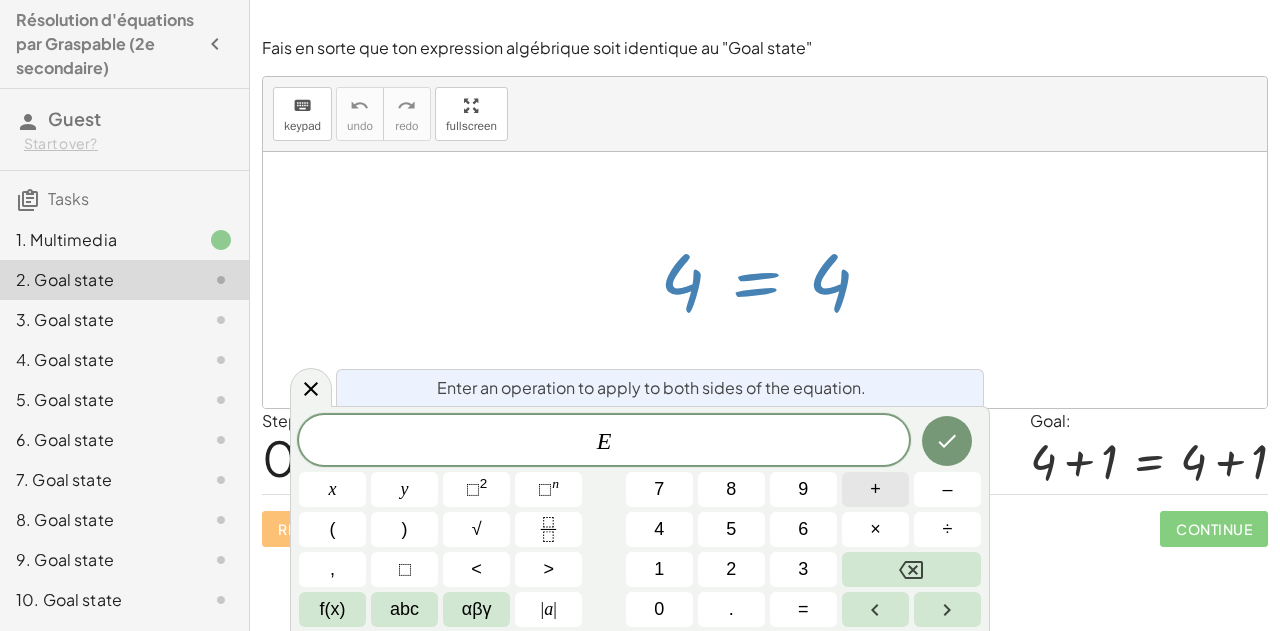 click on "+" at bounding box center (875, 489) 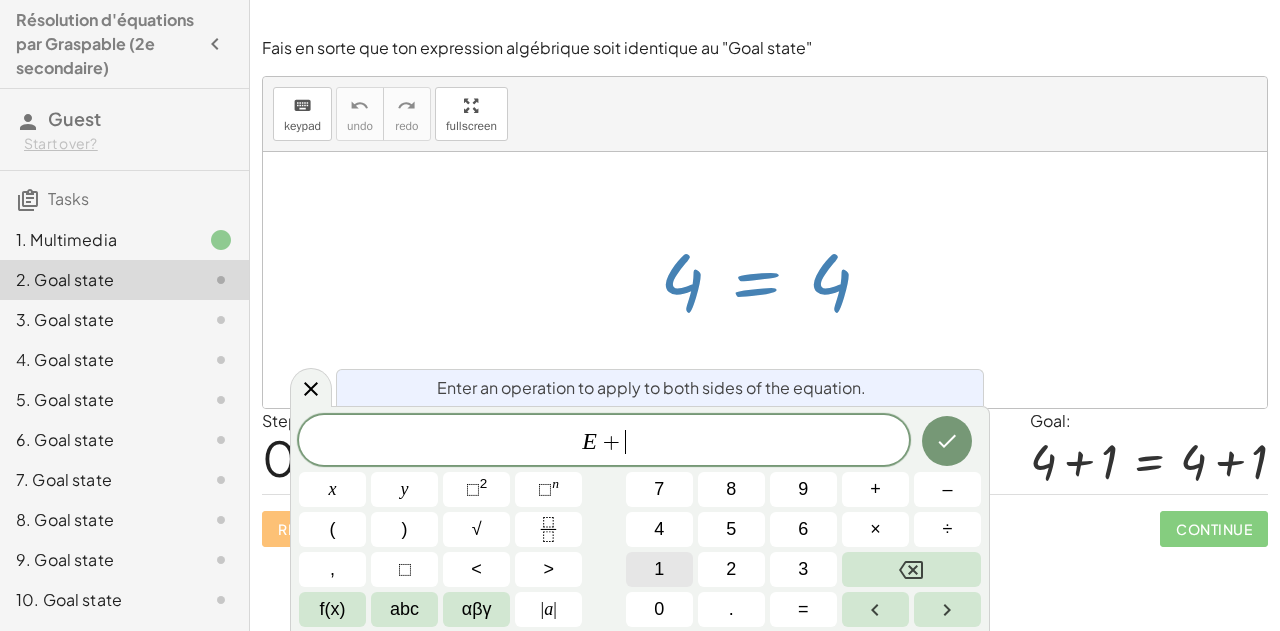 click on "1" at bounding box center [659, 569] 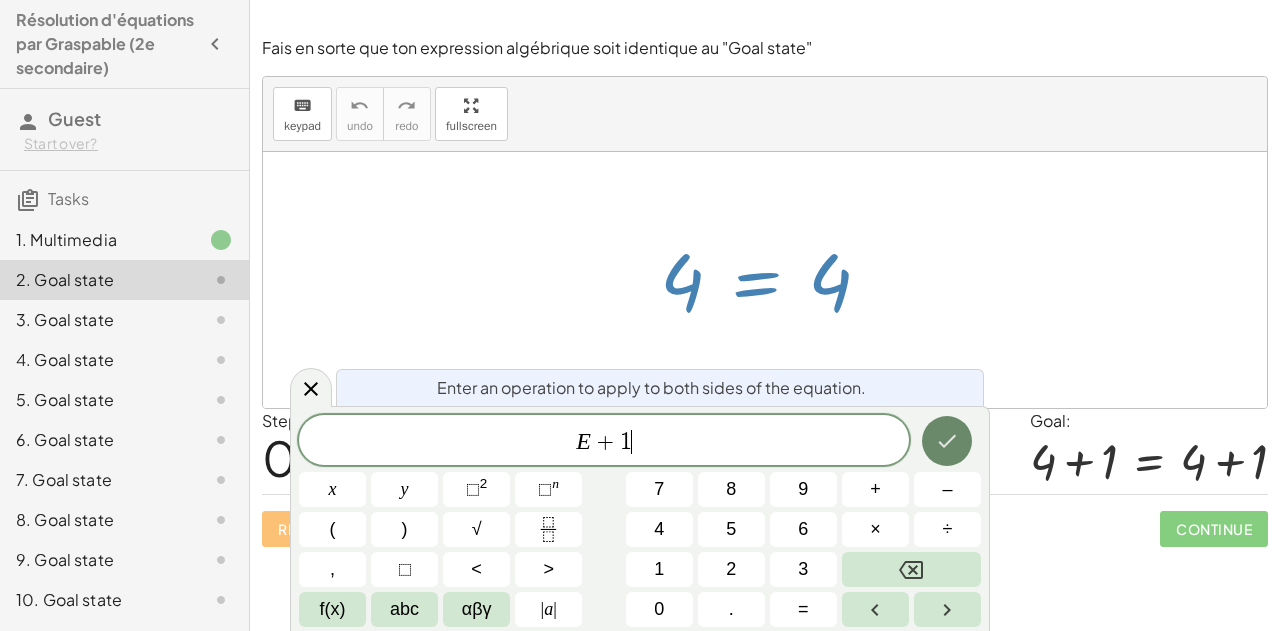 click 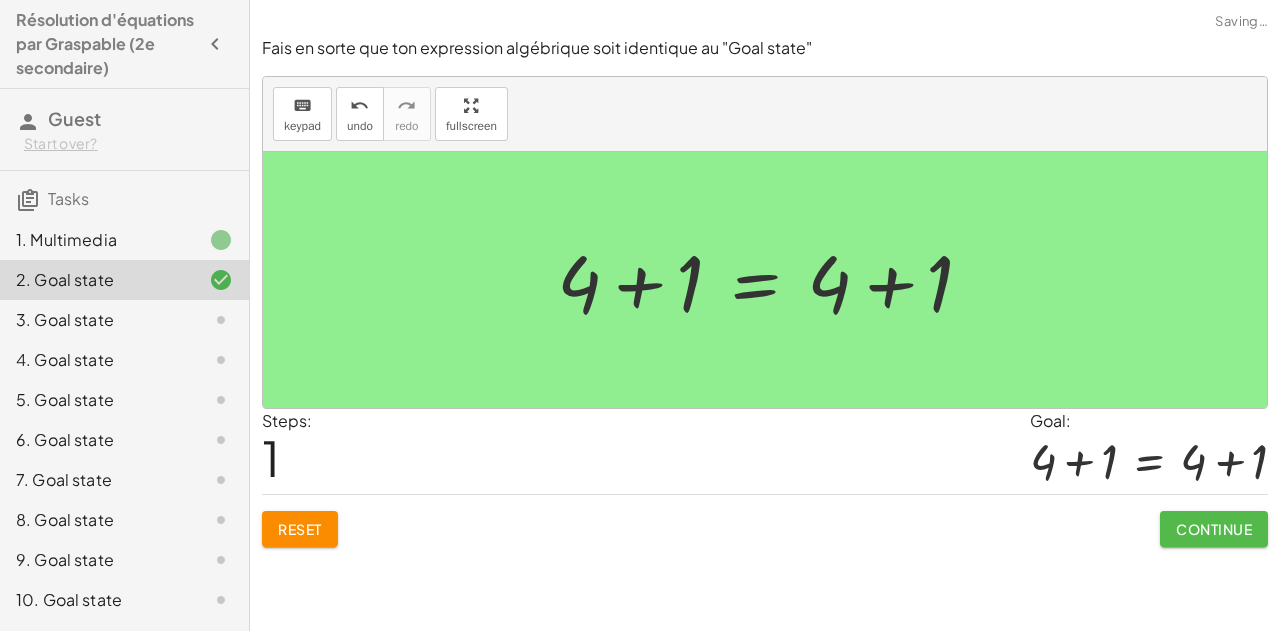 click on "Continue" 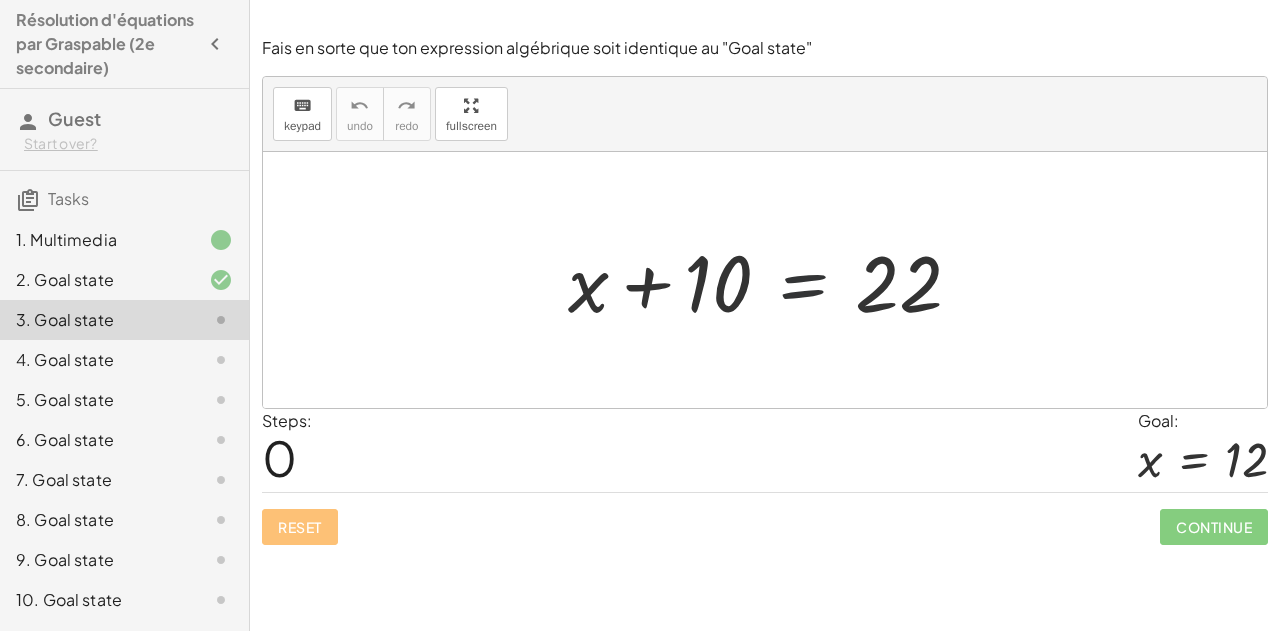 click at bounding box center (773, 280) 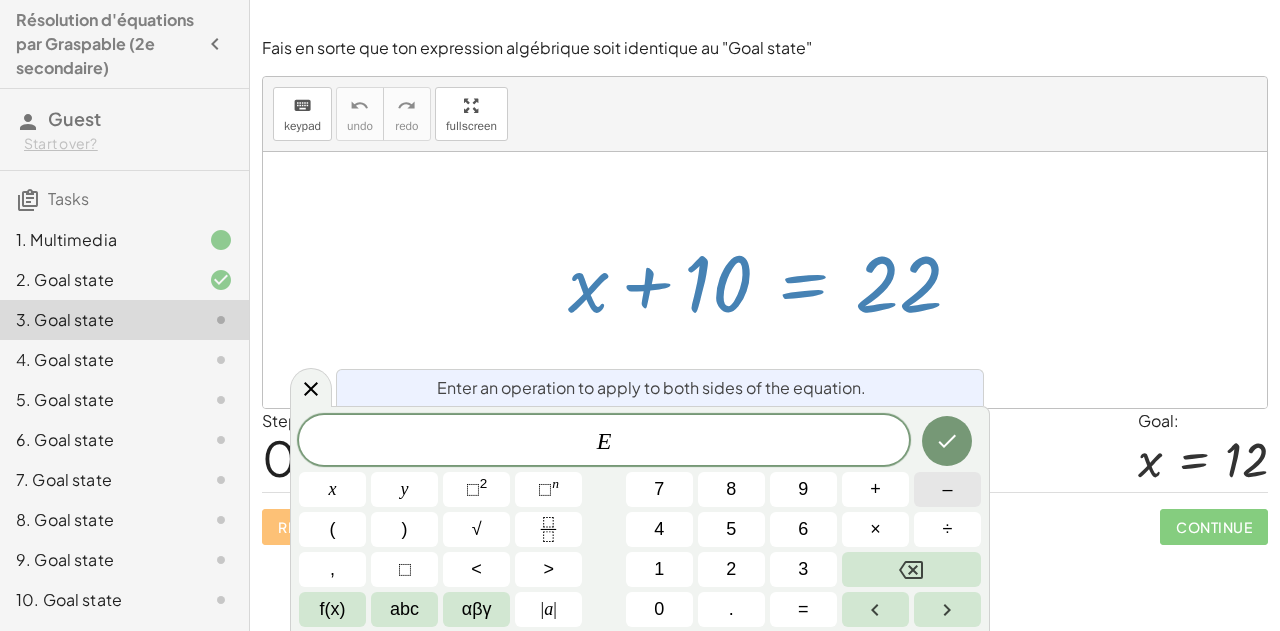 click on "–" at bounding box center (947, 489) 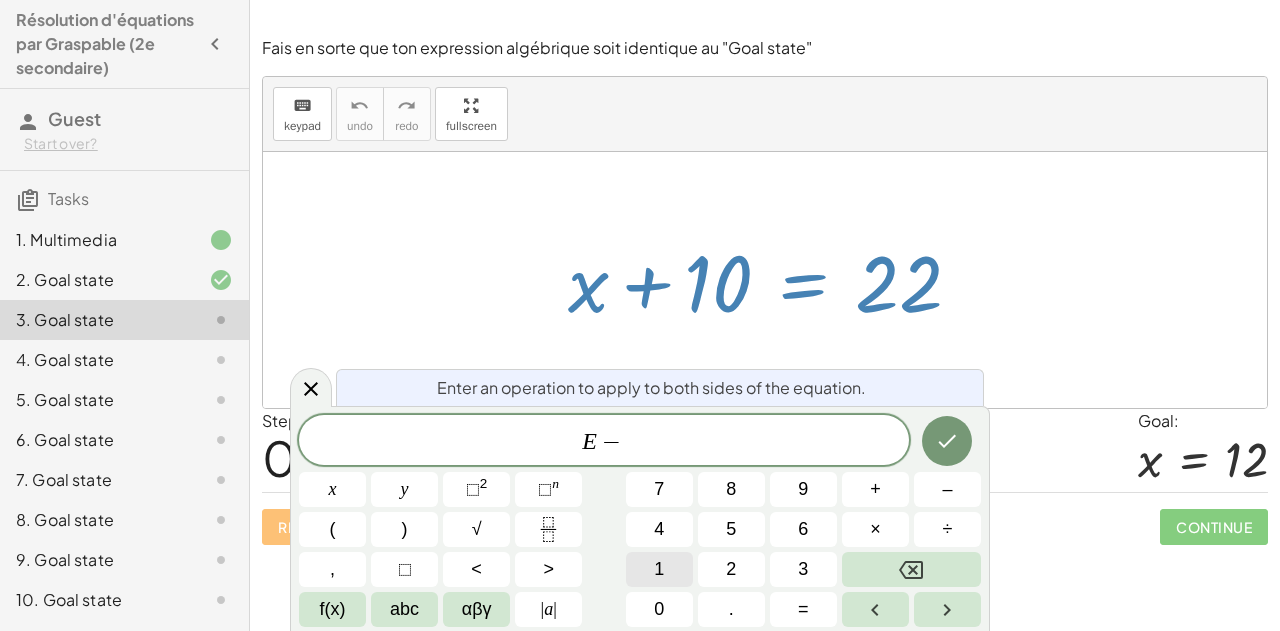 click on "1" at bounding box center [659, 569] 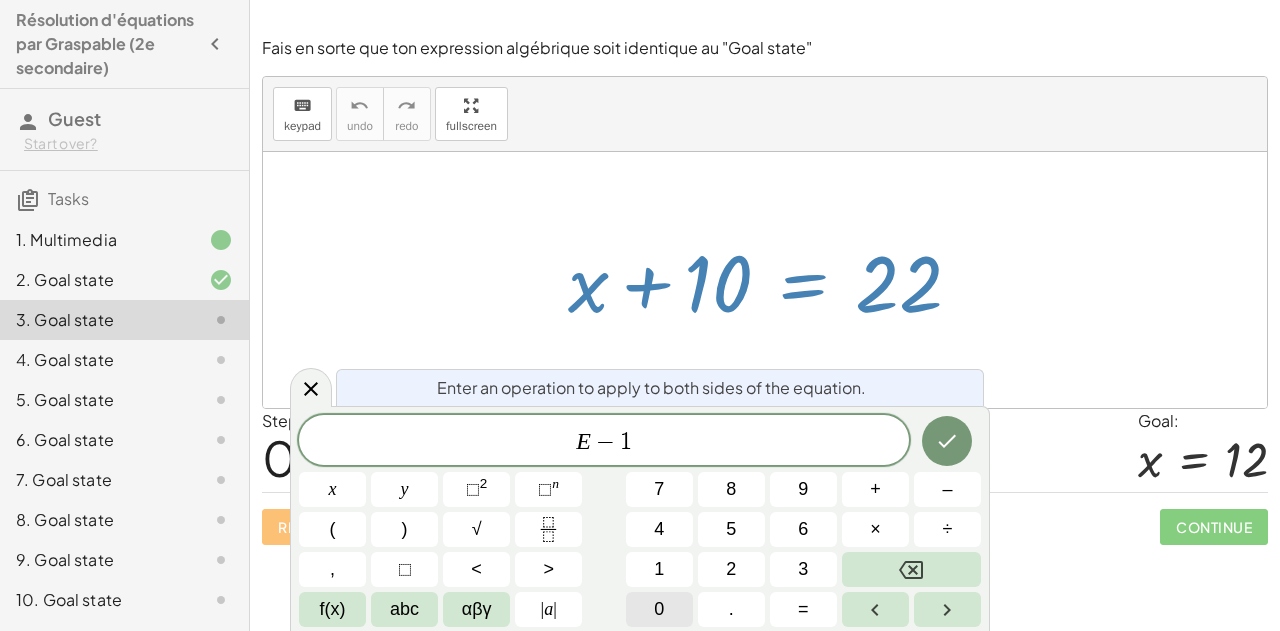 click on "0" at bounding box center (659, 609) 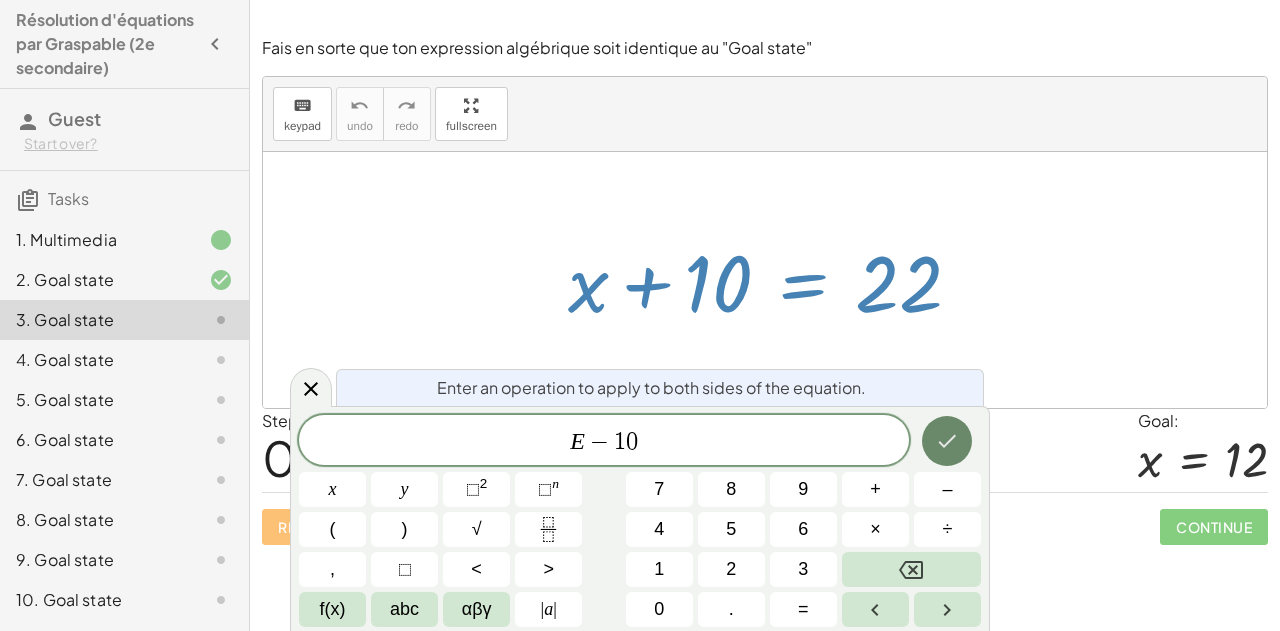 click 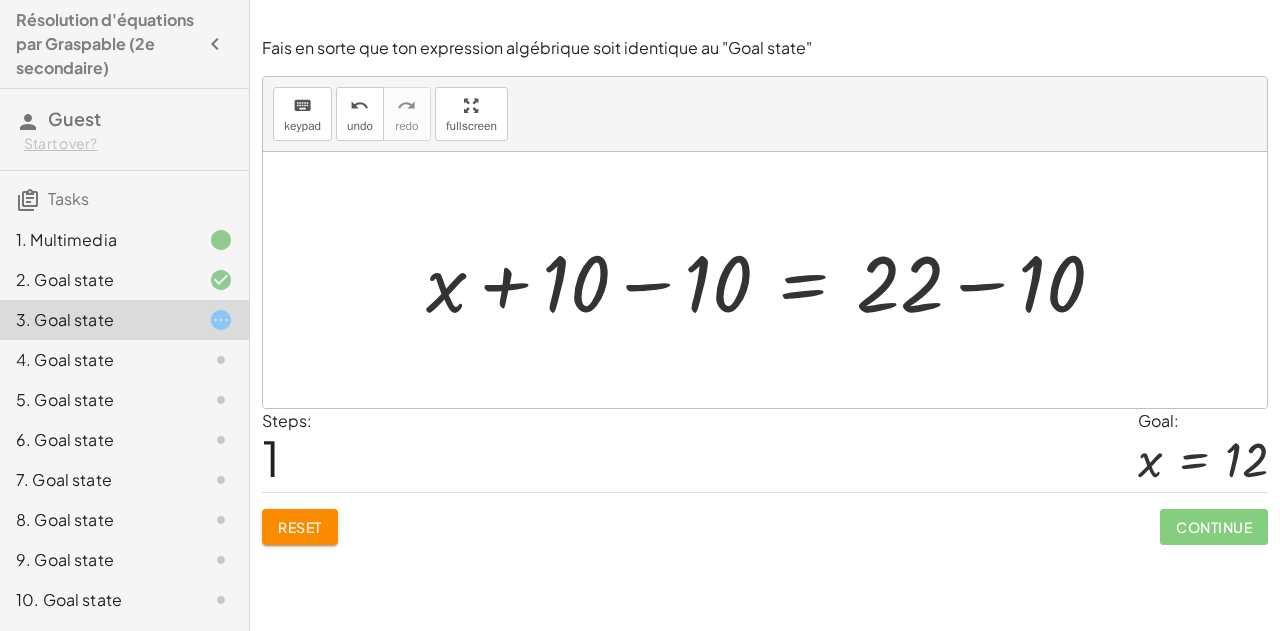 click at bounding box center [773, 280] 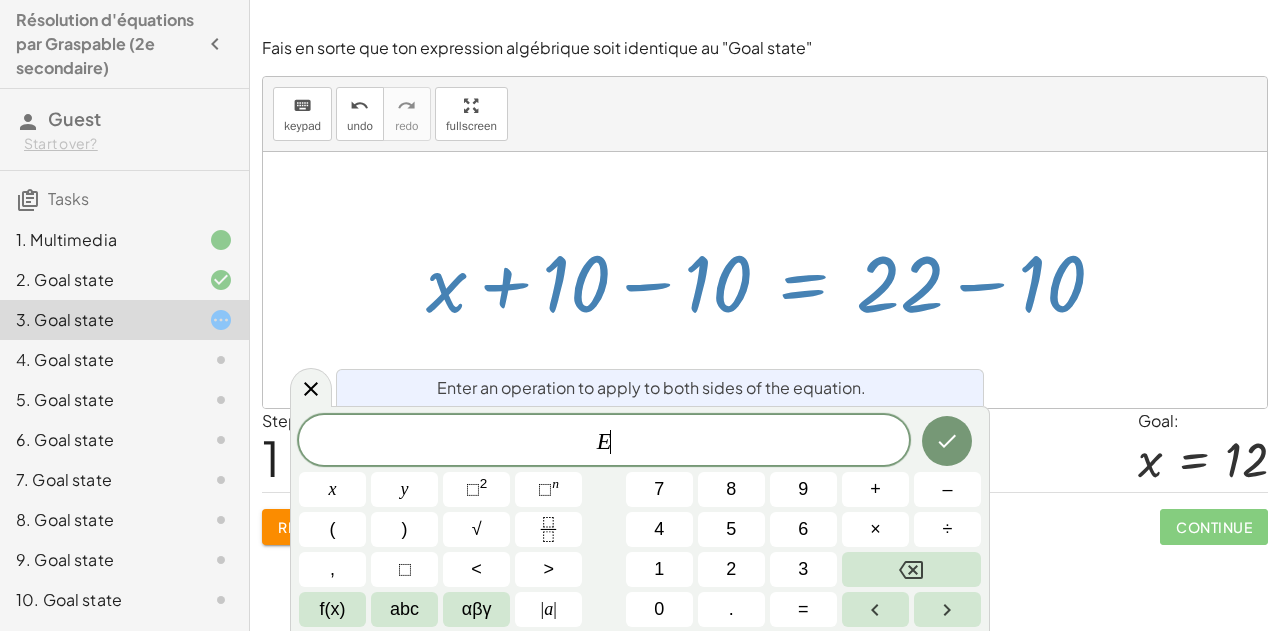 click on "E ​" 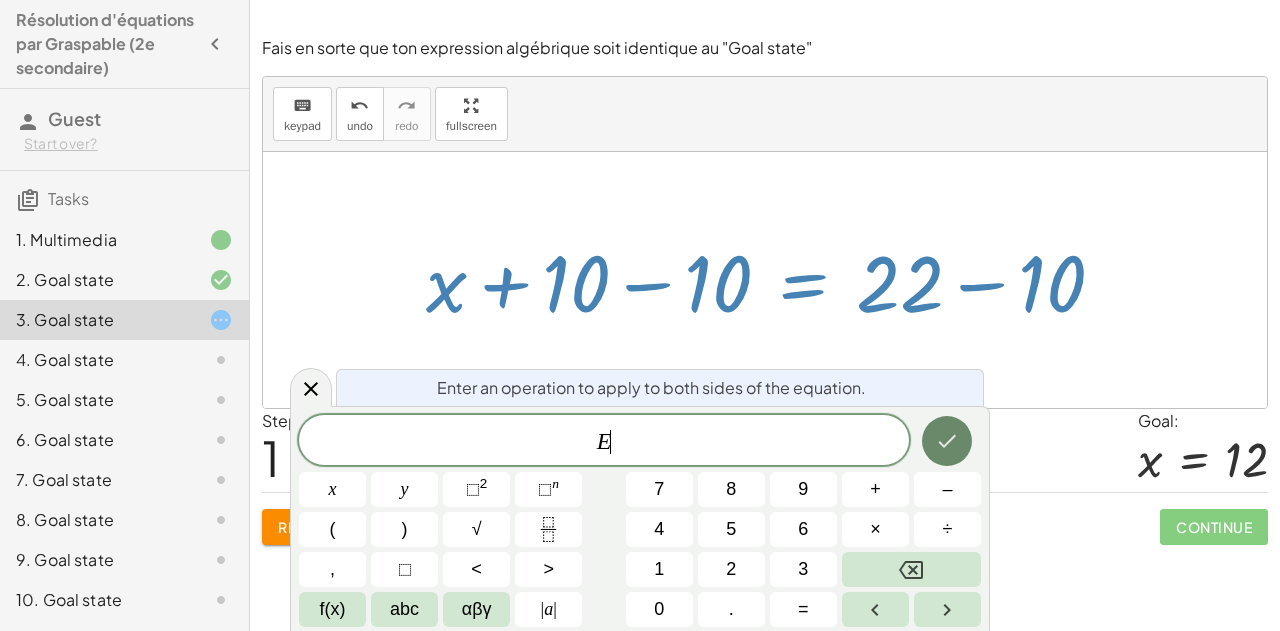 click 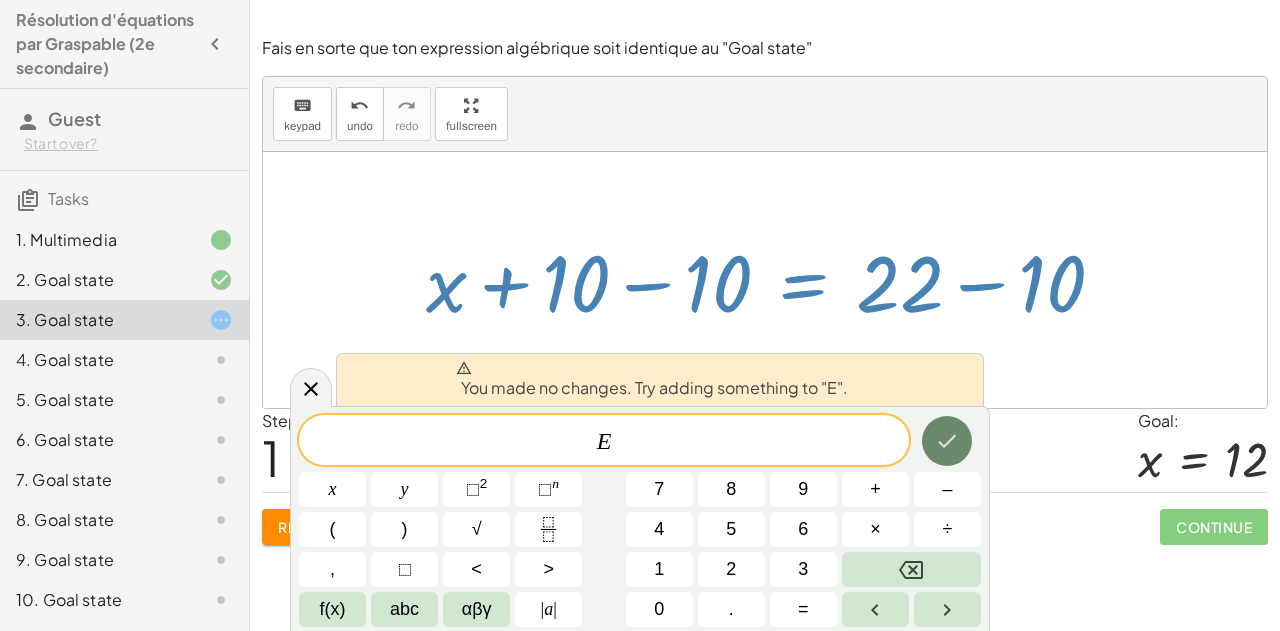 click at bounding box center [947, 441] 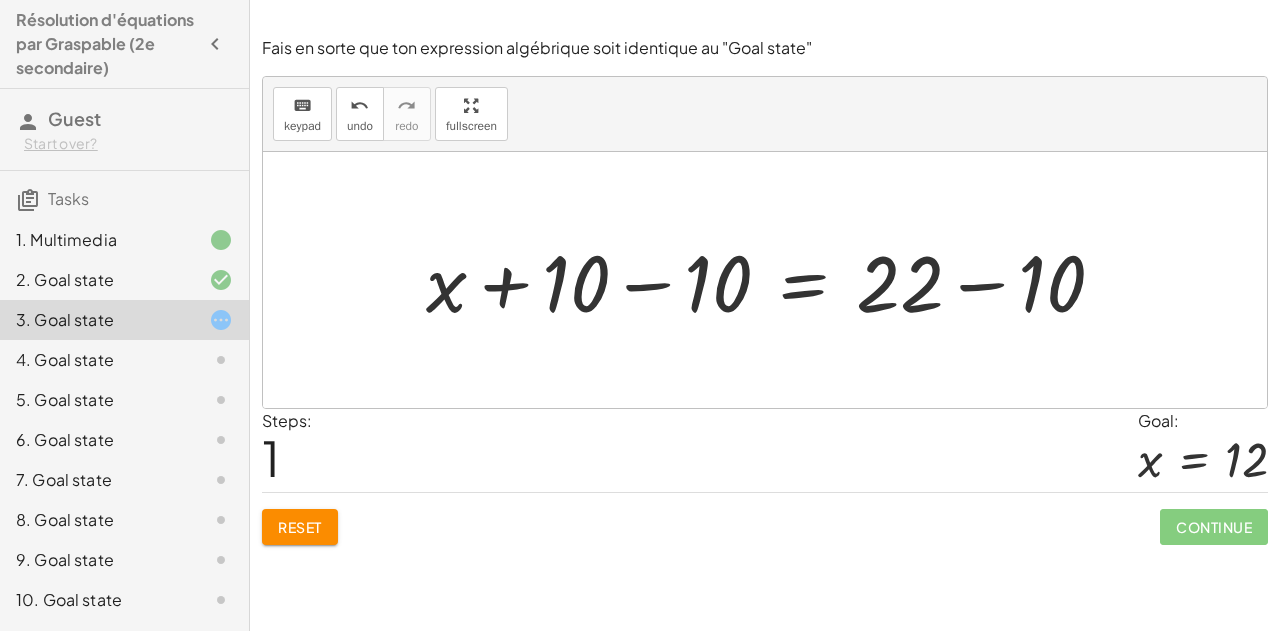 click on "Reset   Continue" at bounding box center [765, 518] 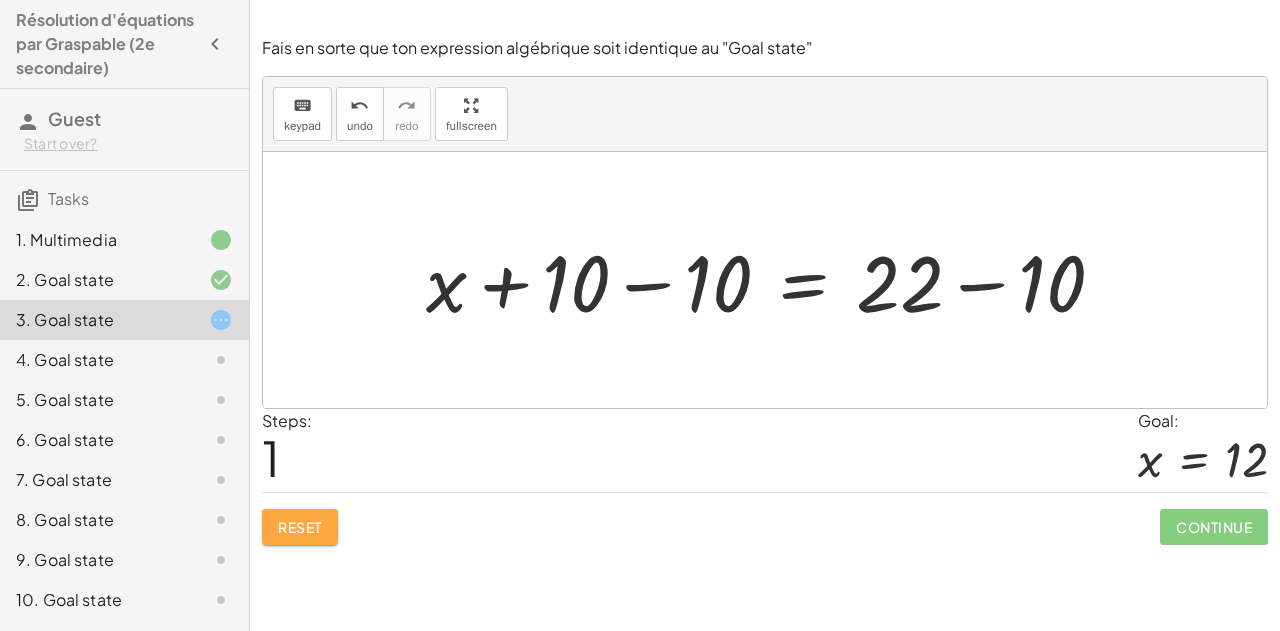 click on "Reset" 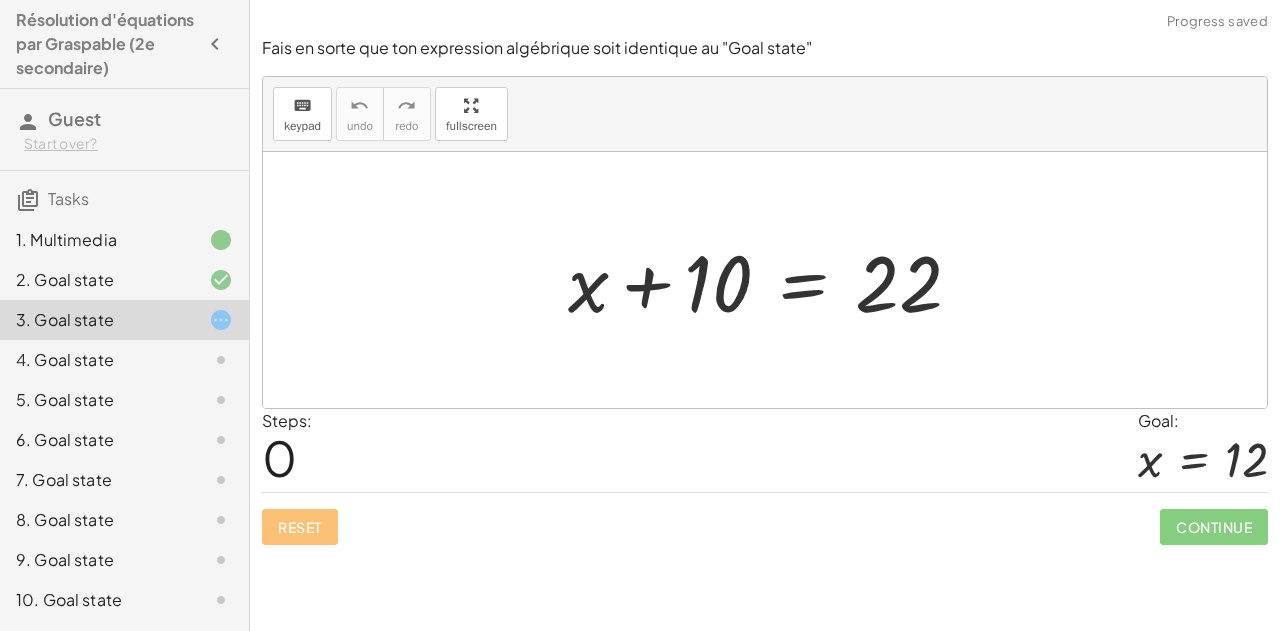 click at bounding box center [773, 280] 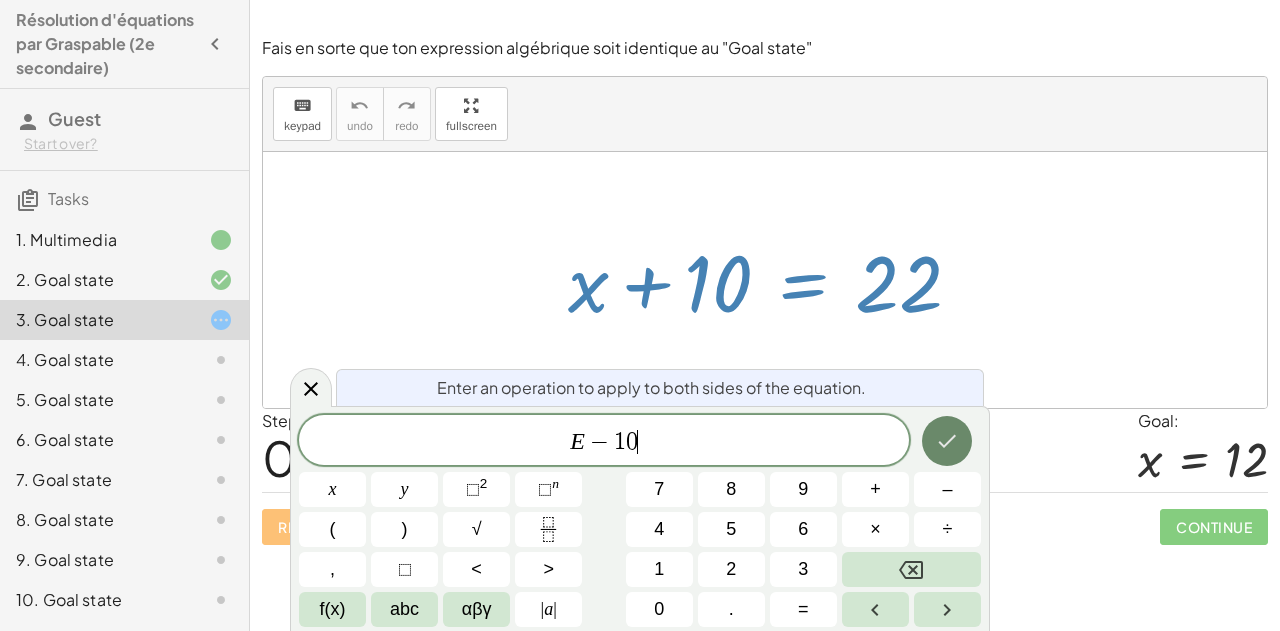 click at bounding box center (947, 441) 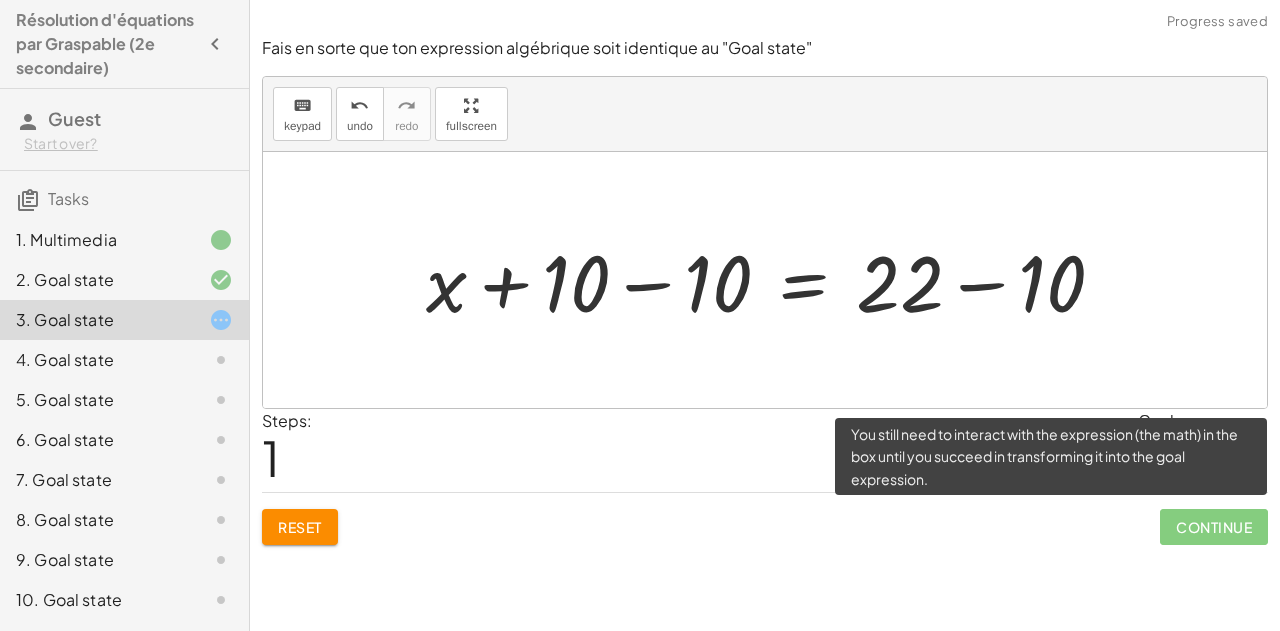 click on "Continue" 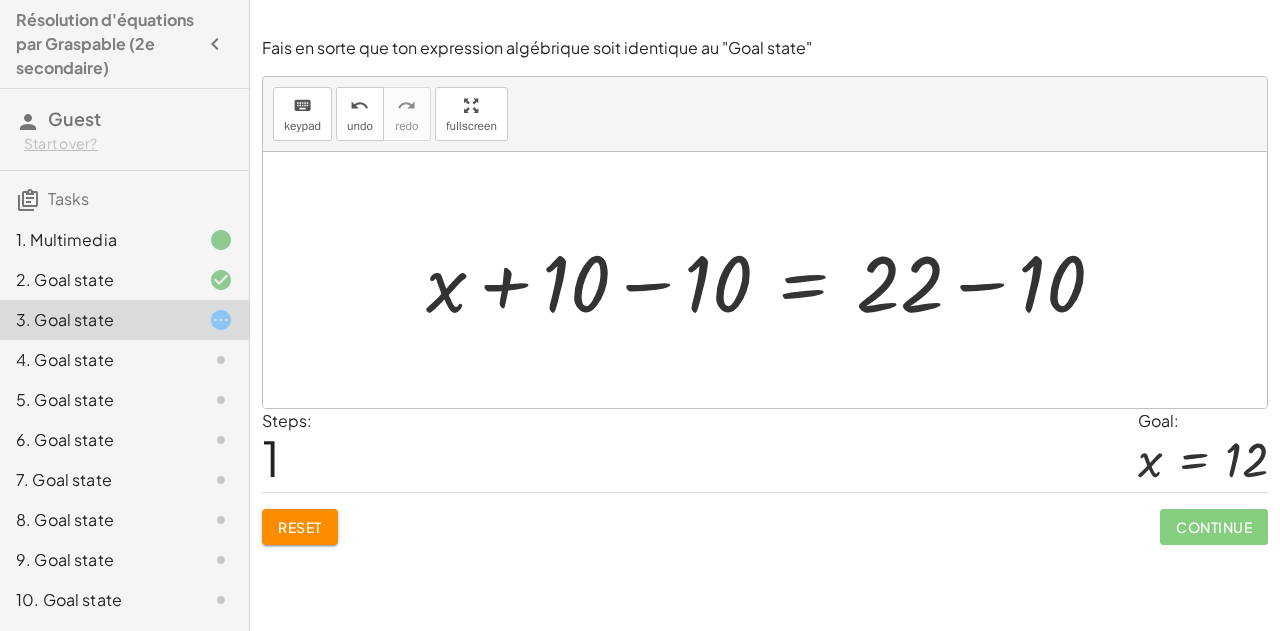 click at bounding box center (773, 280) 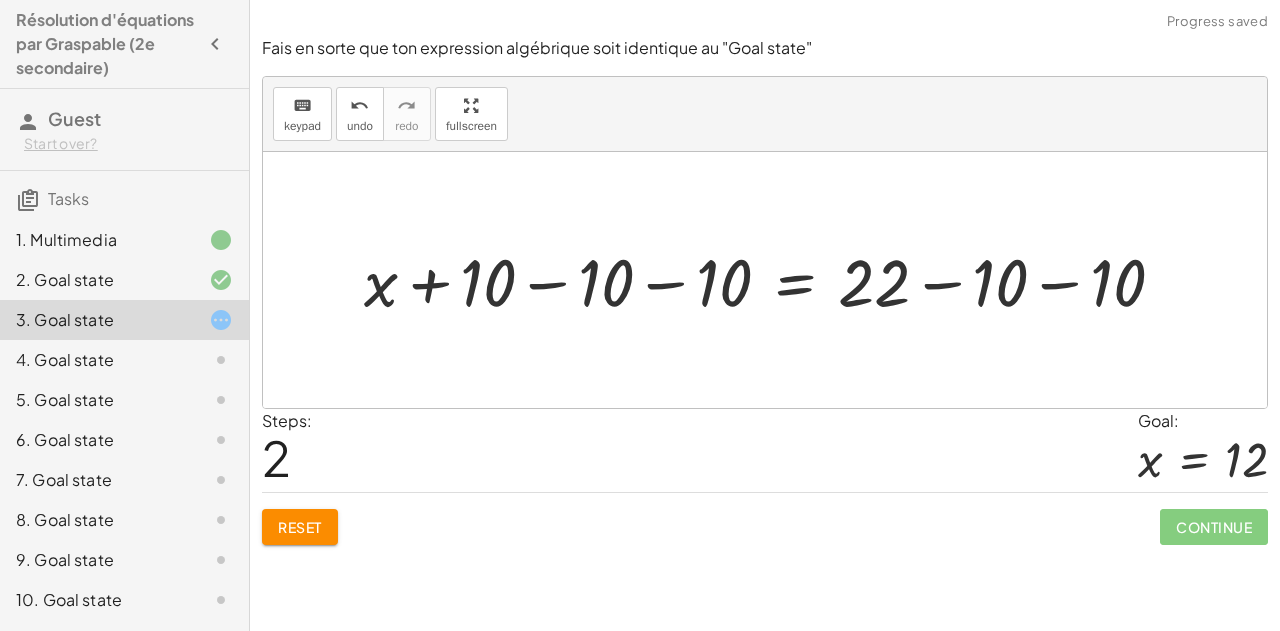 click at bounding box center [772, 280] 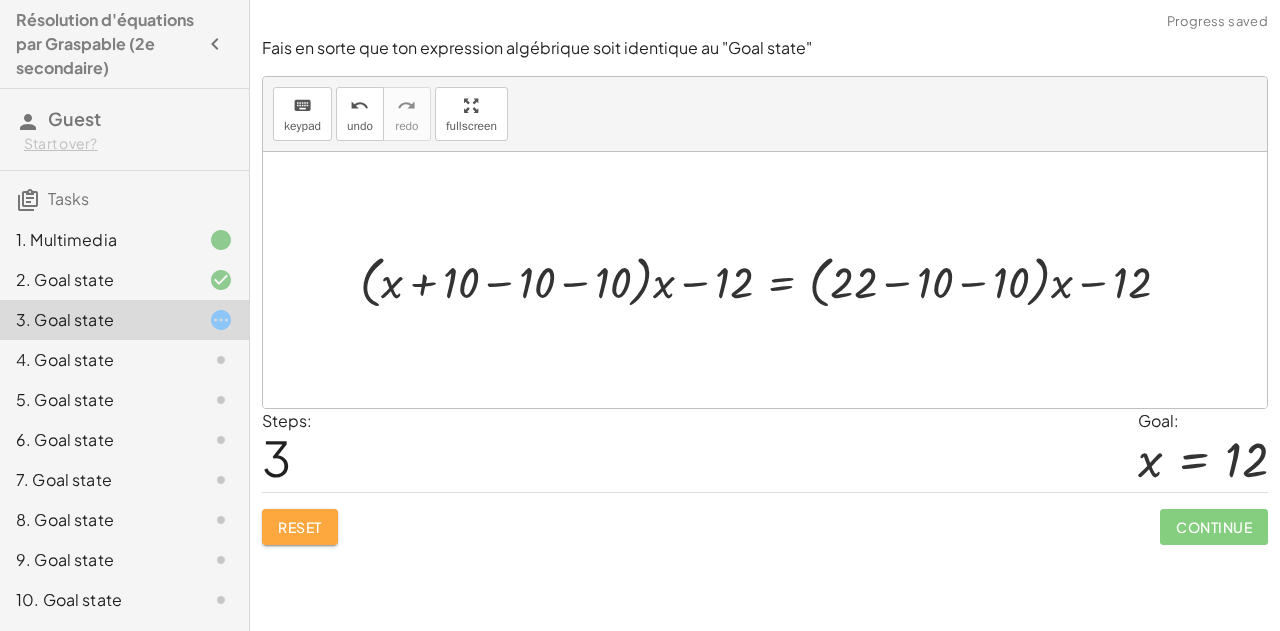 click on "Reset" at bounding box center [300, 527] 